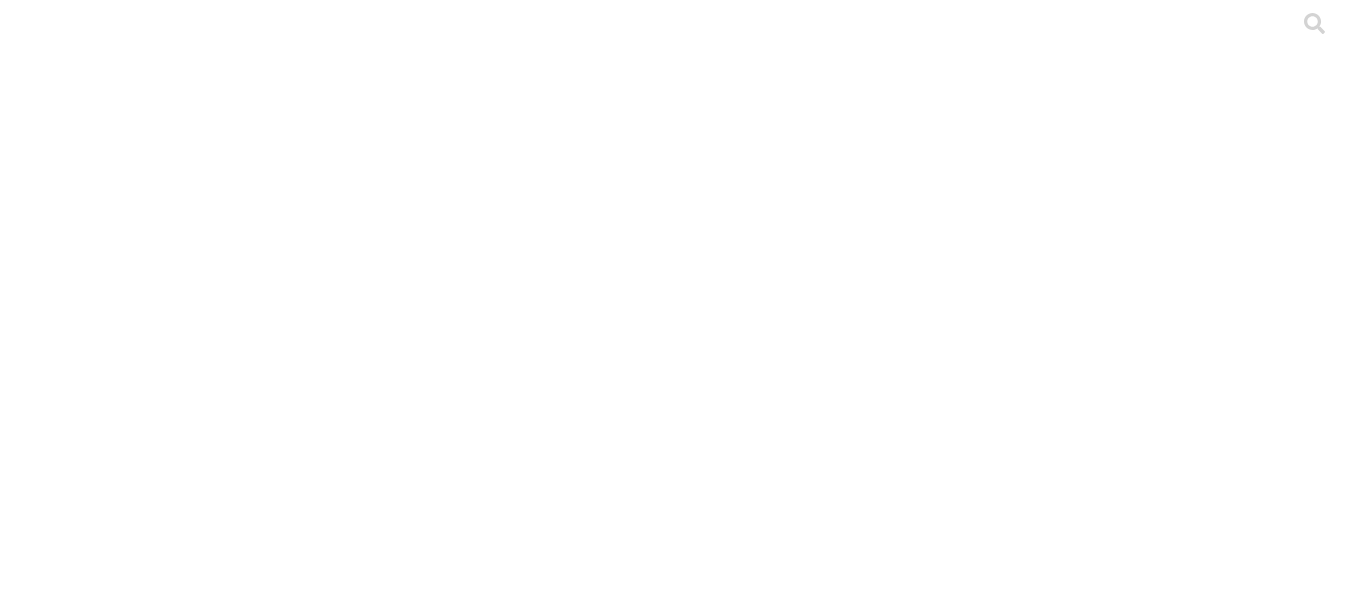 scroll, scrollTop: 0, scrollLeft: 0, axis: both 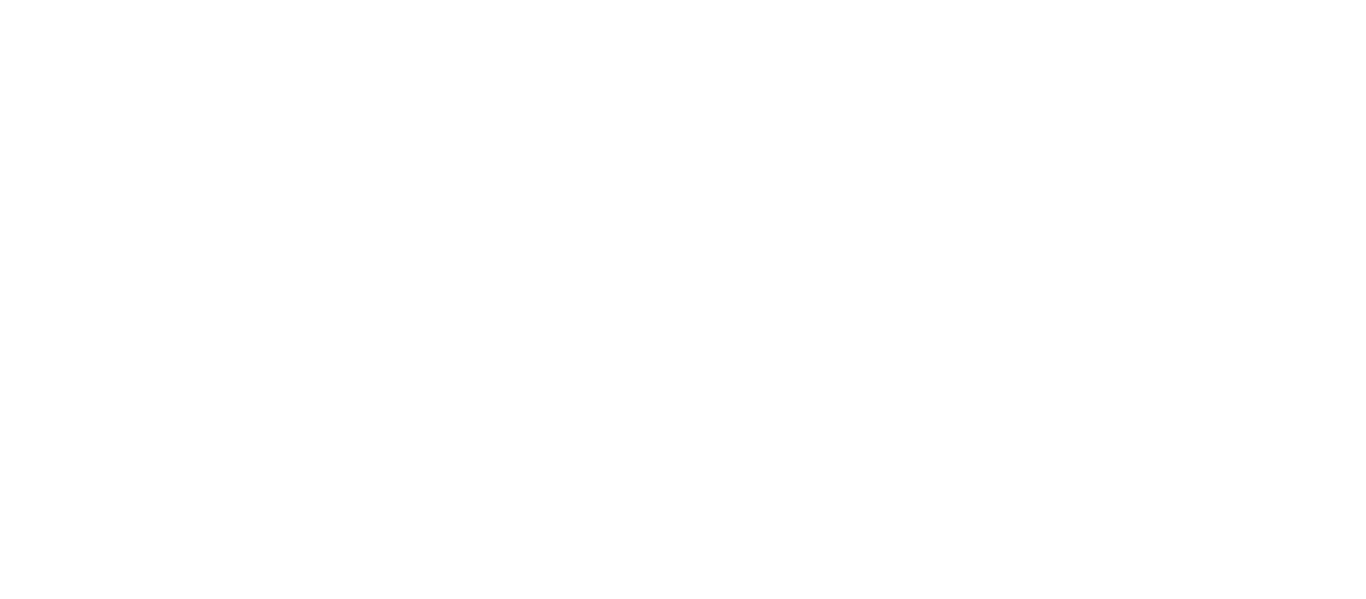 click on ".cls-1 {
fill: none;
}" 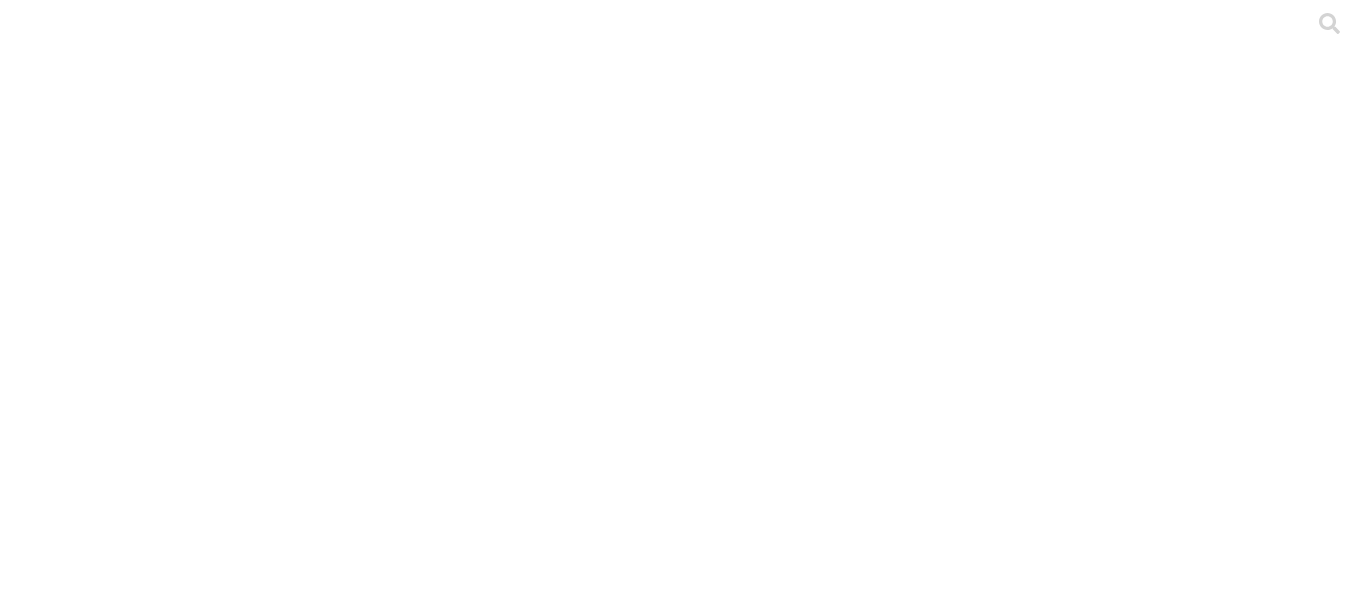 click on ".cls-1 {
fill: #d6d6d6;
}
ETL" at bounding box center (683, 2983) 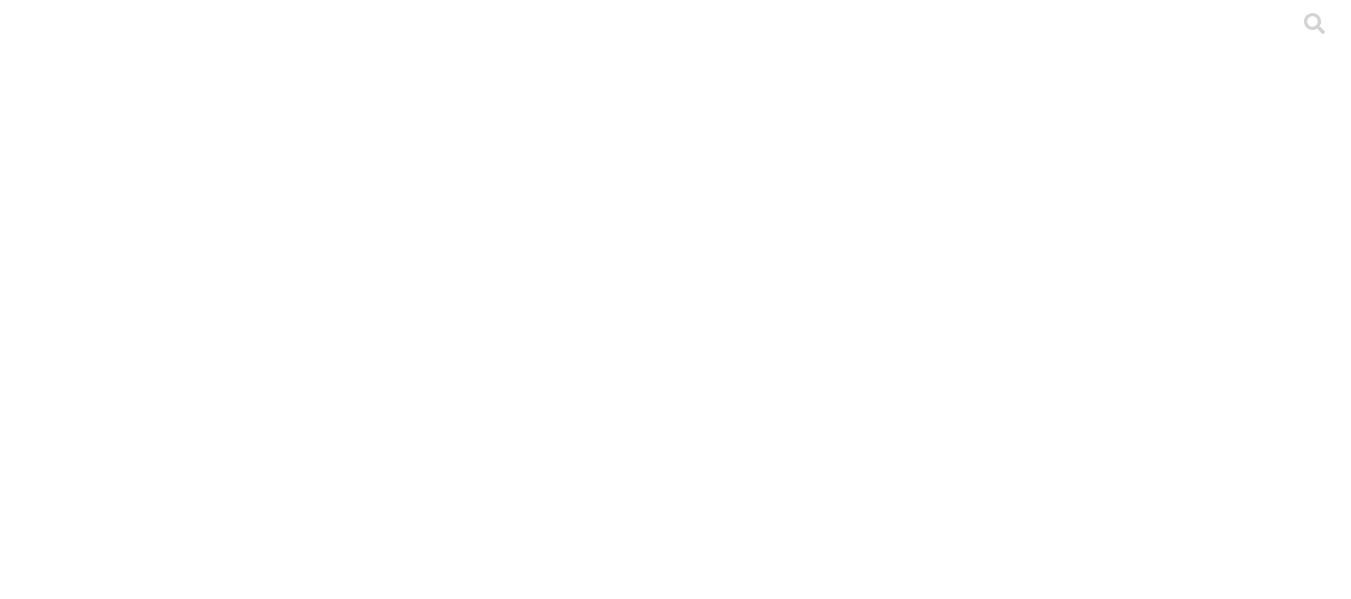 click on ".cls-1 {
fill: #d6d6d6;
}
[LOCATION]" at bounding box center (675, 9748) 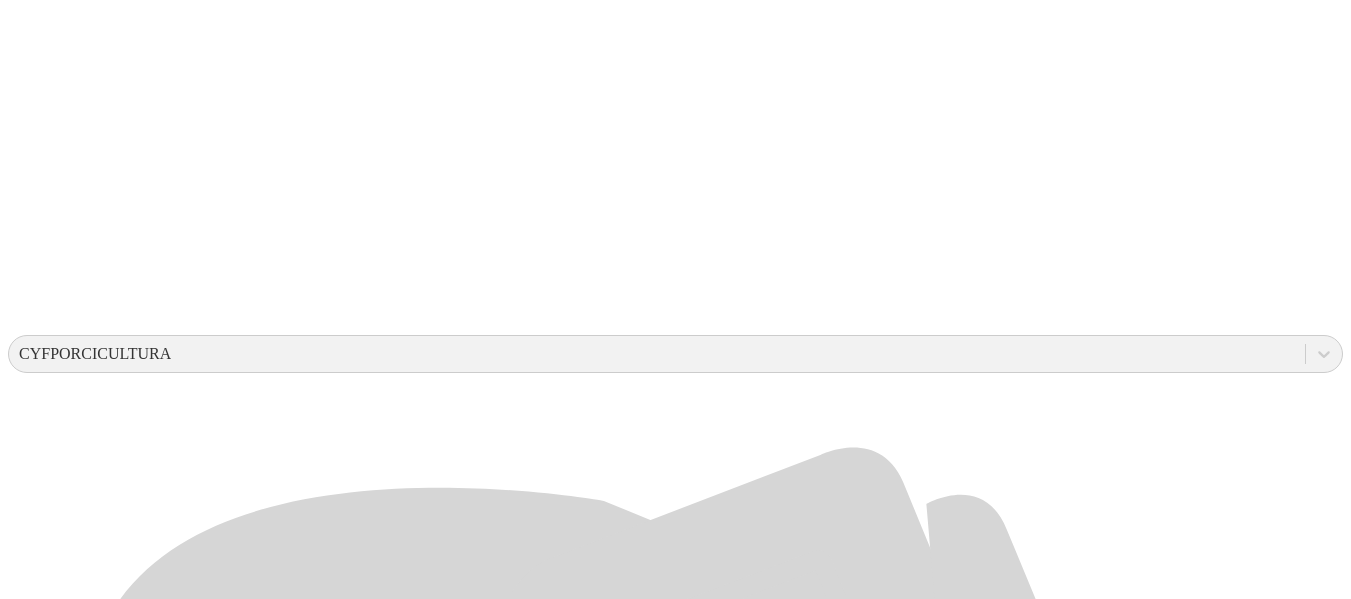 scroll, scrollTop: 512, scrollLeft: 0, axis: vertical 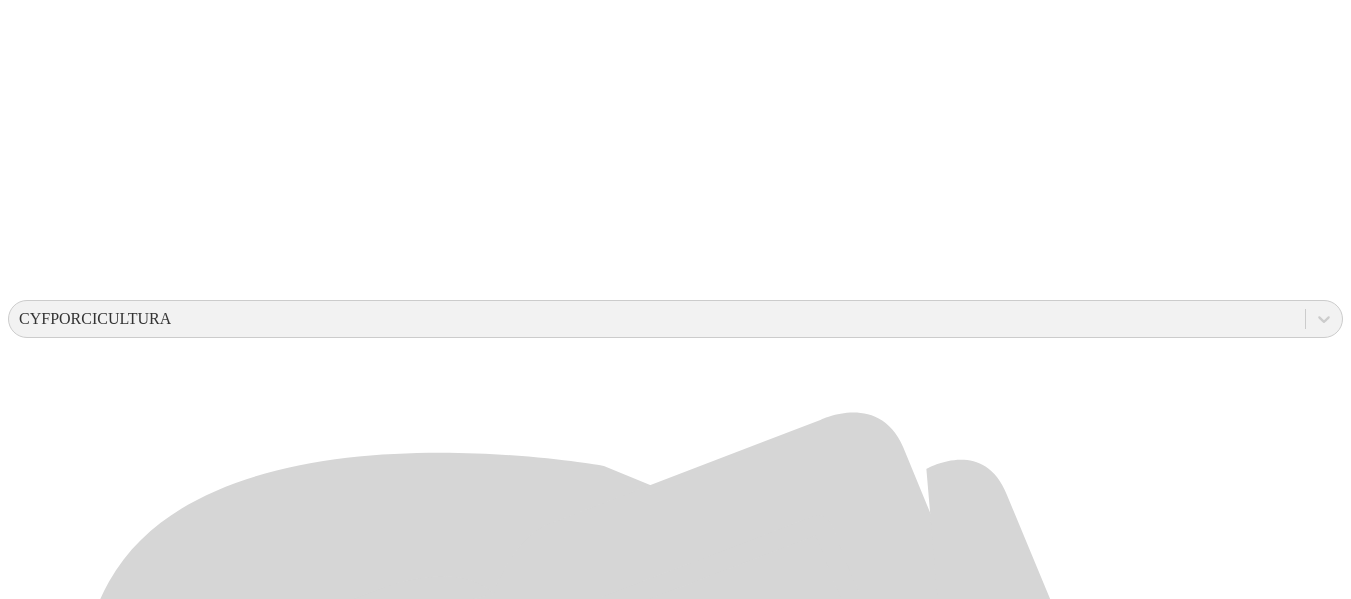 click on ".cls-1 {
fill: #d6d6d6;
}
[FIRST] [LAST]" at bounding box center [675, 24163] 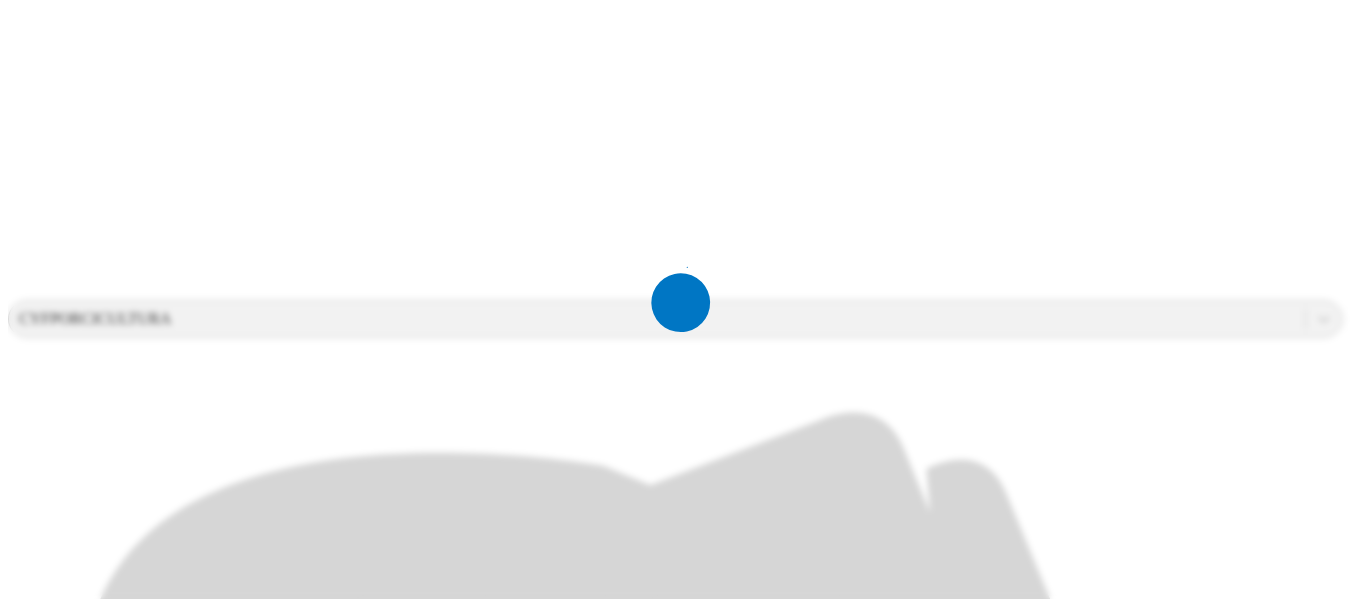 scroll, scrollTop: 0, scrollLeft: 0, axis: both 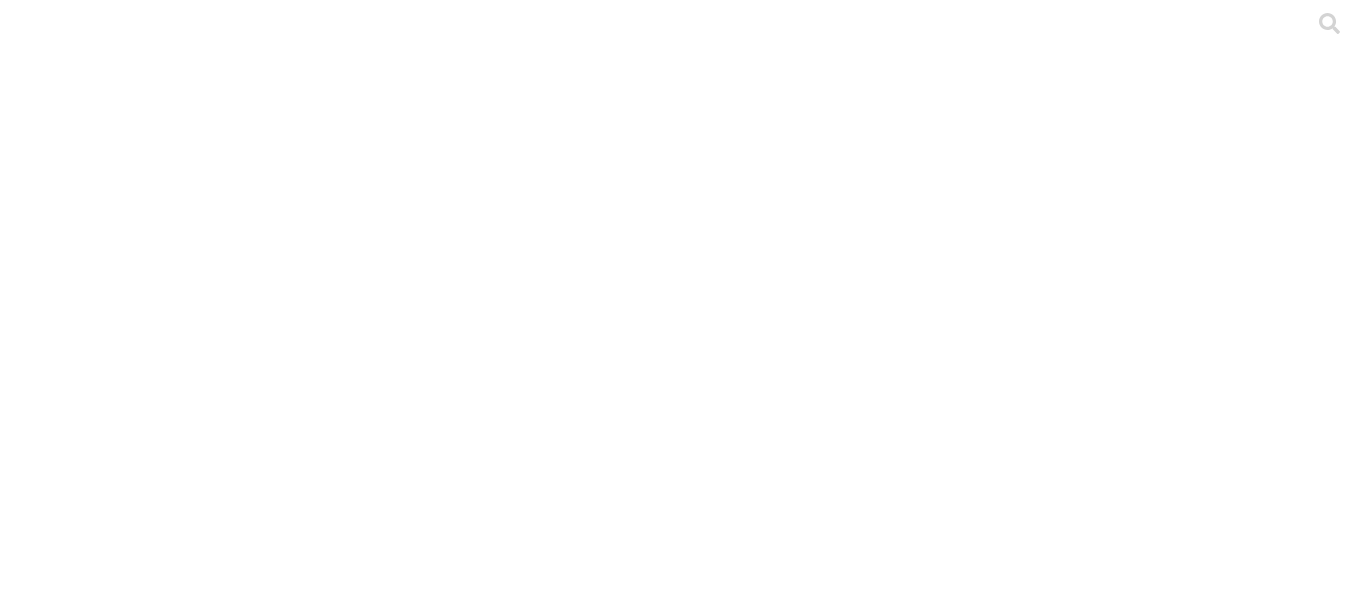 click on ".cls-1 {
fill: #d6d6d6;
}
CRIA" at bounding box center [683, 2983] 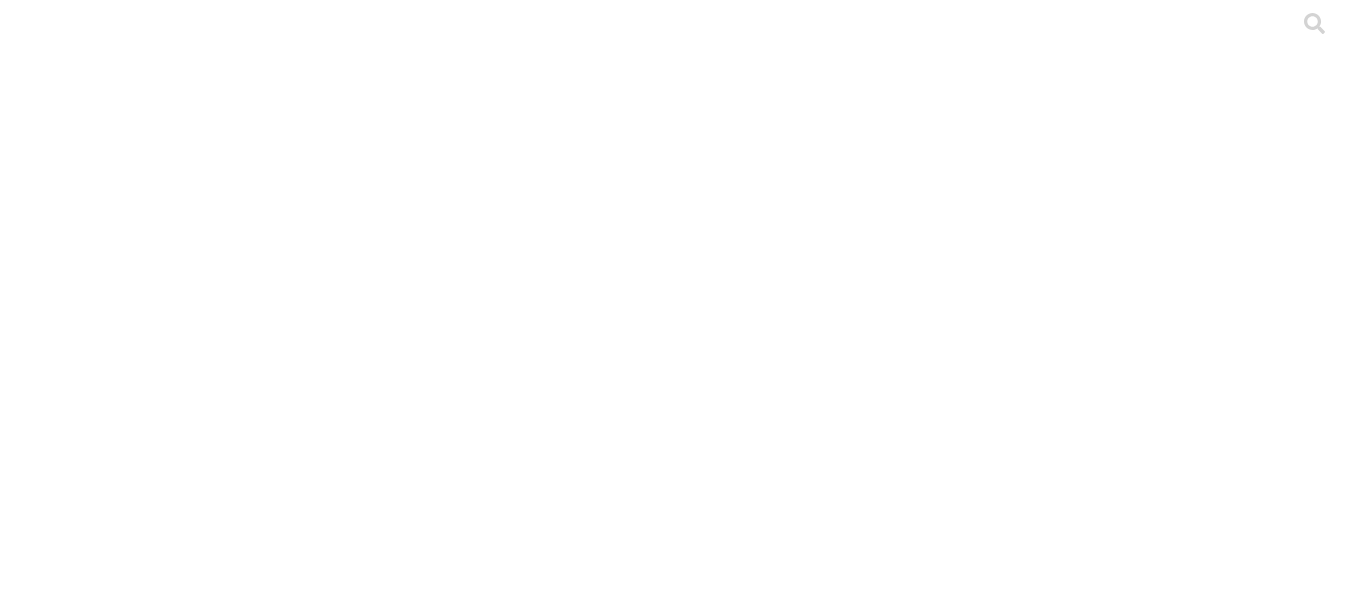 click on "Cargar" at bounding box center (173, 2176) 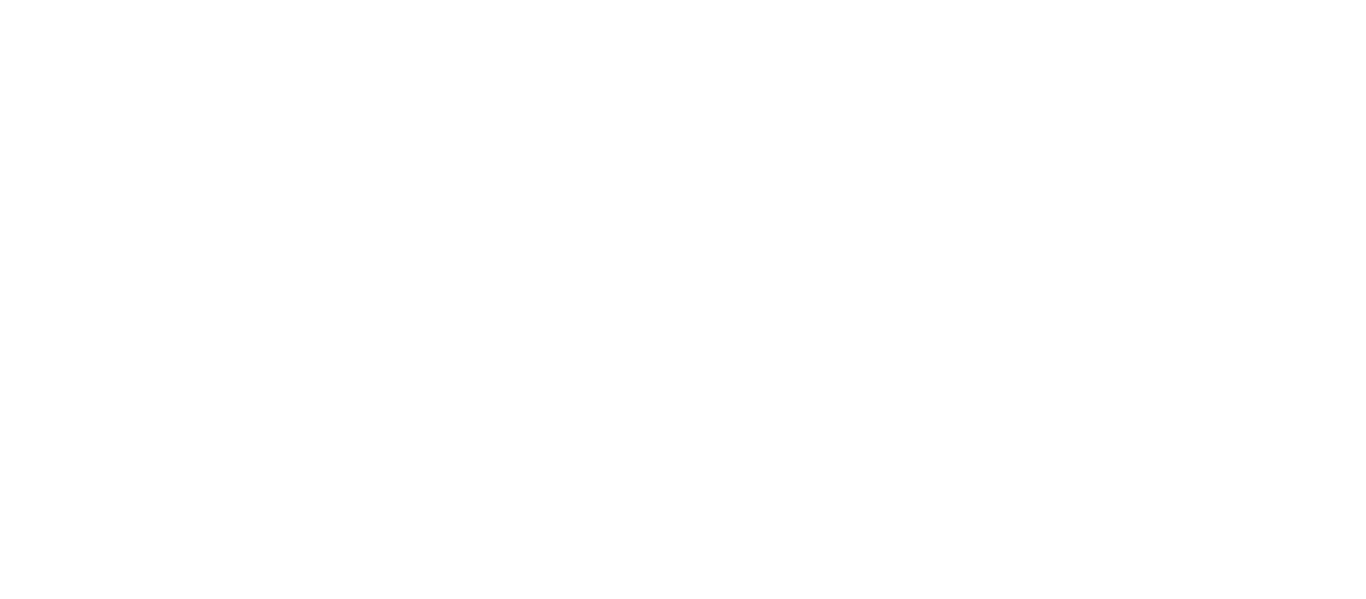 click at bounding box center [96, 2366] 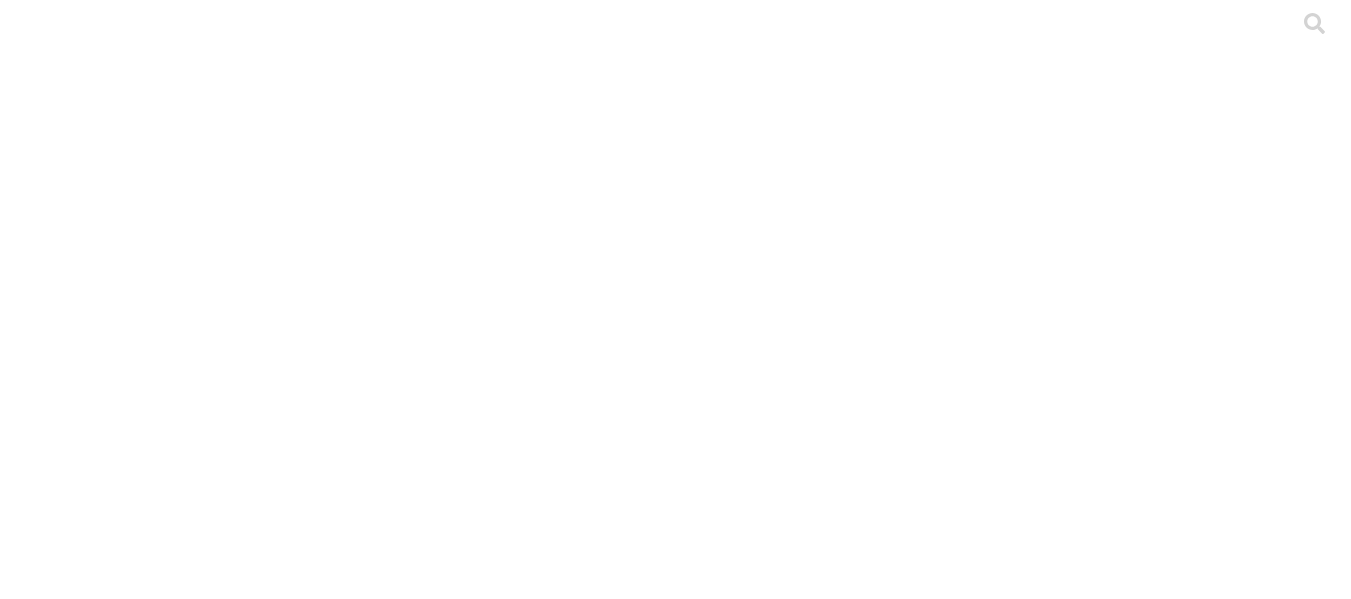 click on "Cargar" at bounding box center [174, 2176] 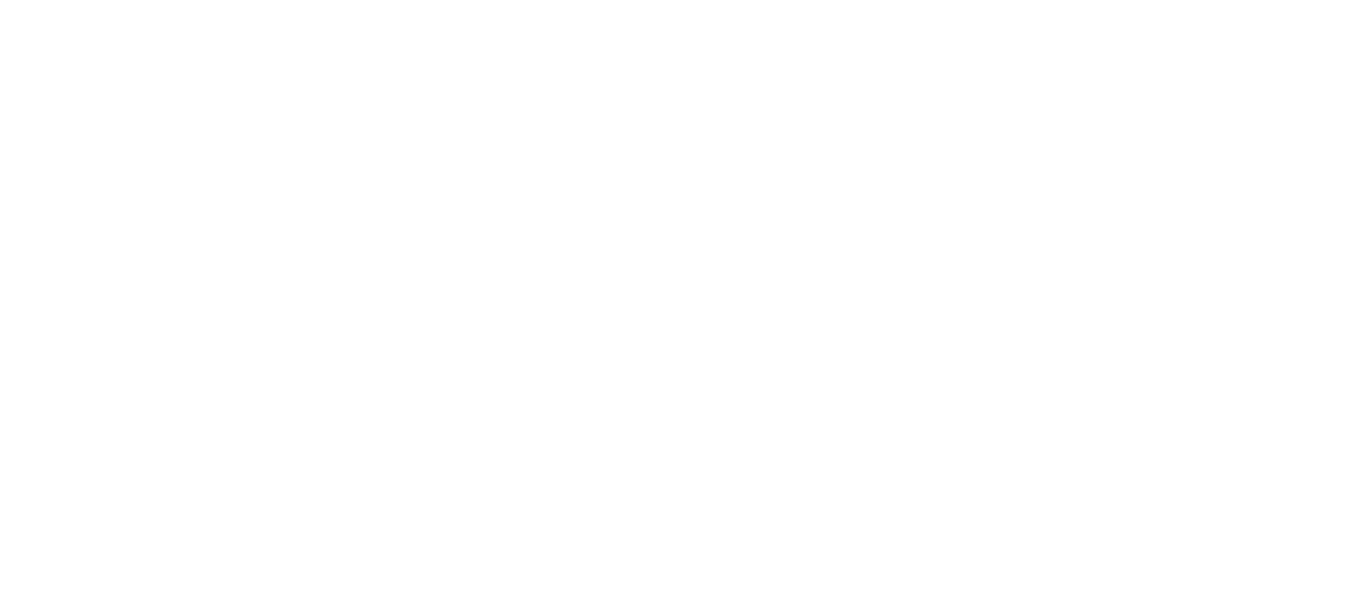click at bounding box center (96, 2366) 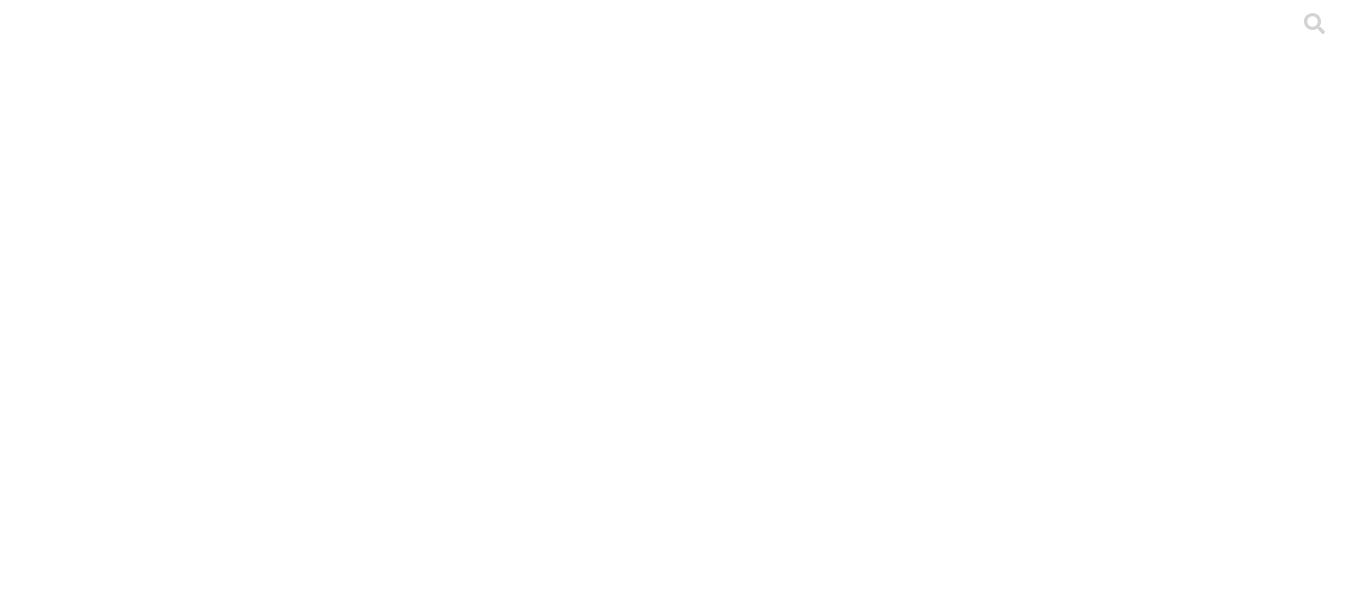 click on "Cargar" at bounding box center [174, 2176] 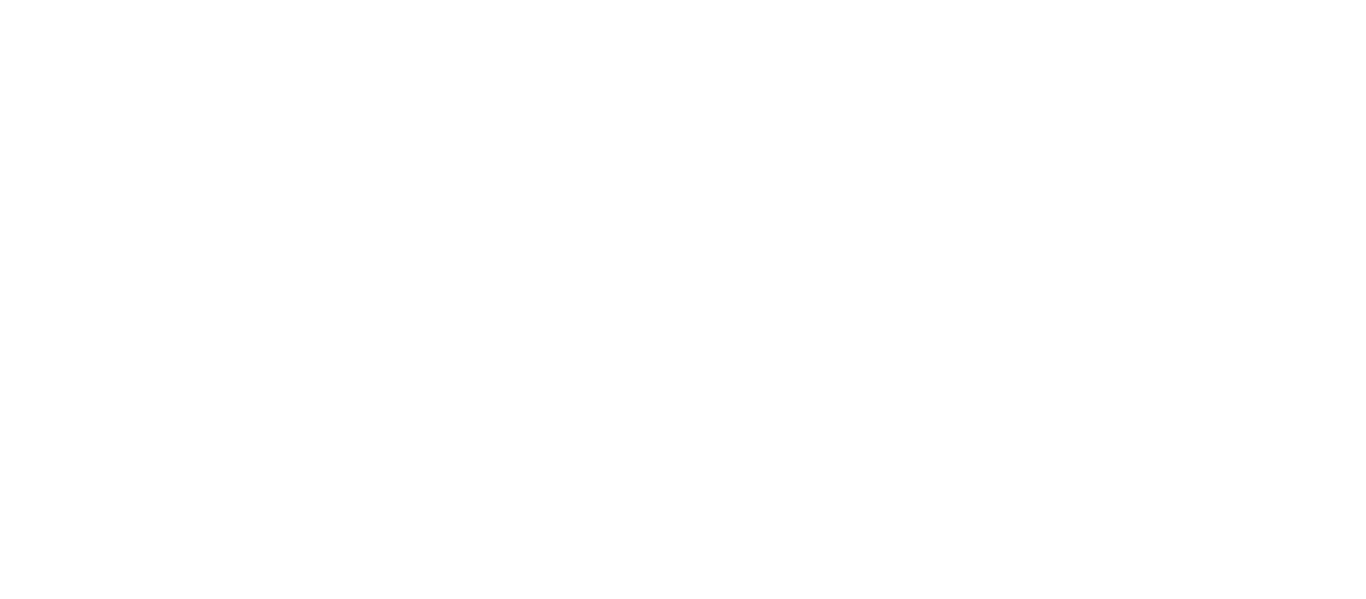click at bounding box center [96, 2366] 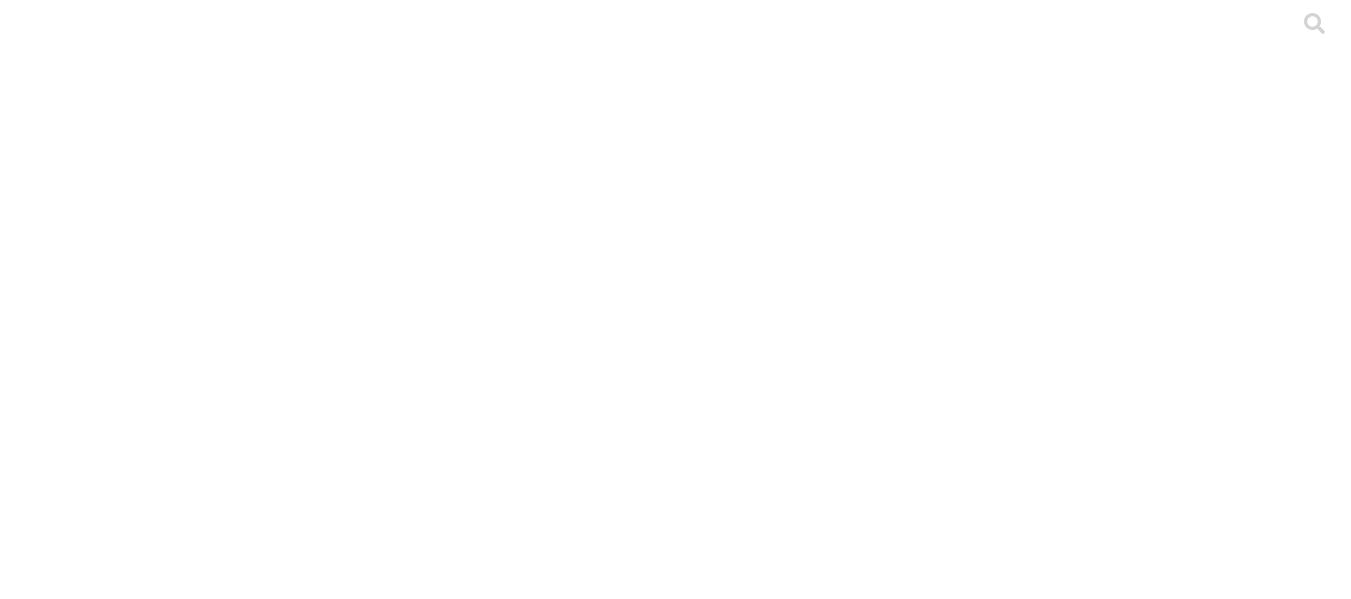 click on "CRIA" at bounding box center (307, 2203) 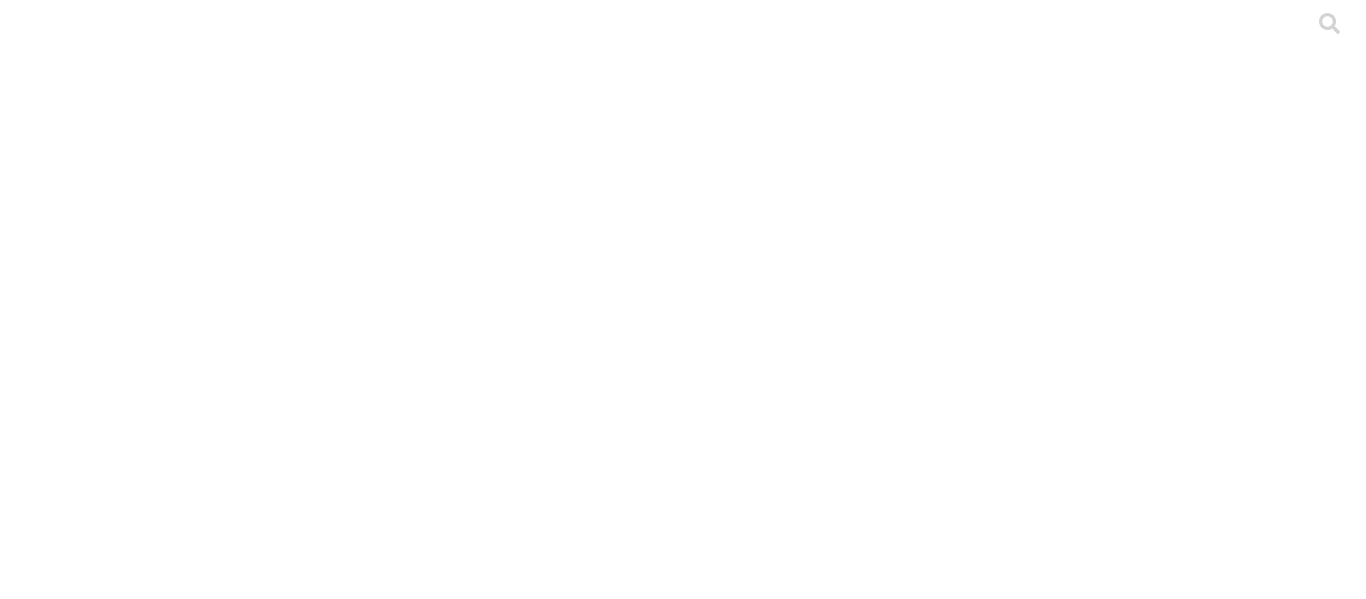 click on "[FIRST] [LAST]" at bounding box center [234, 2215] 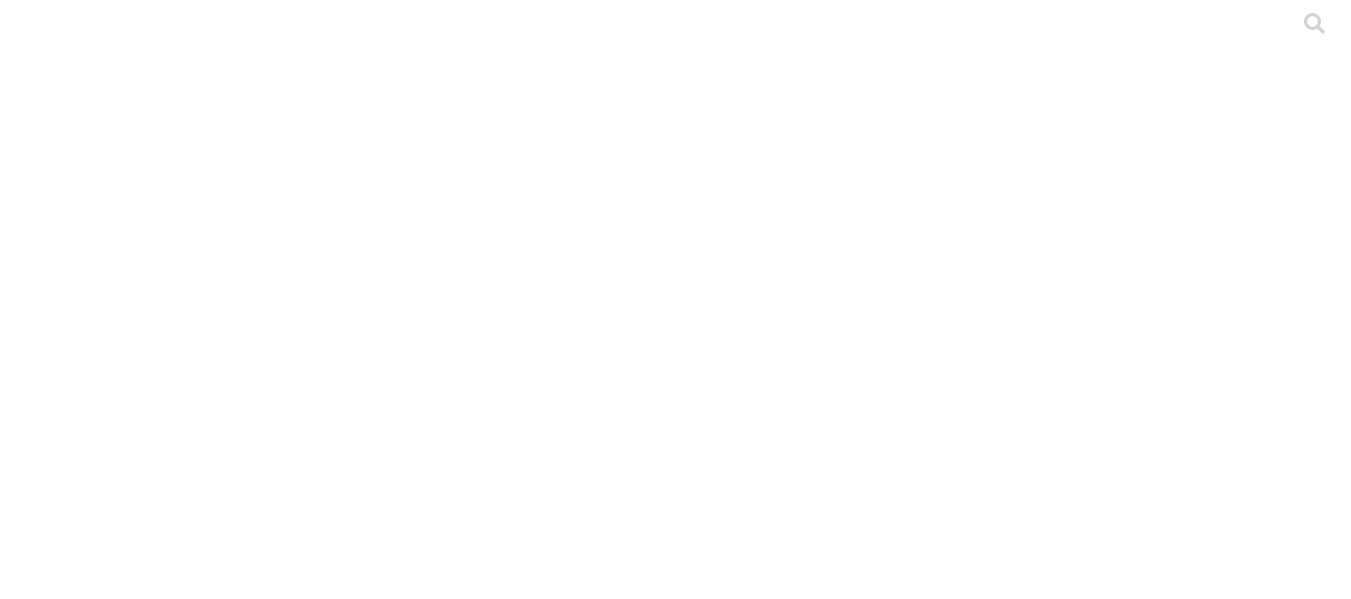 click on "Cargar" at bounding box center (174, 2176) 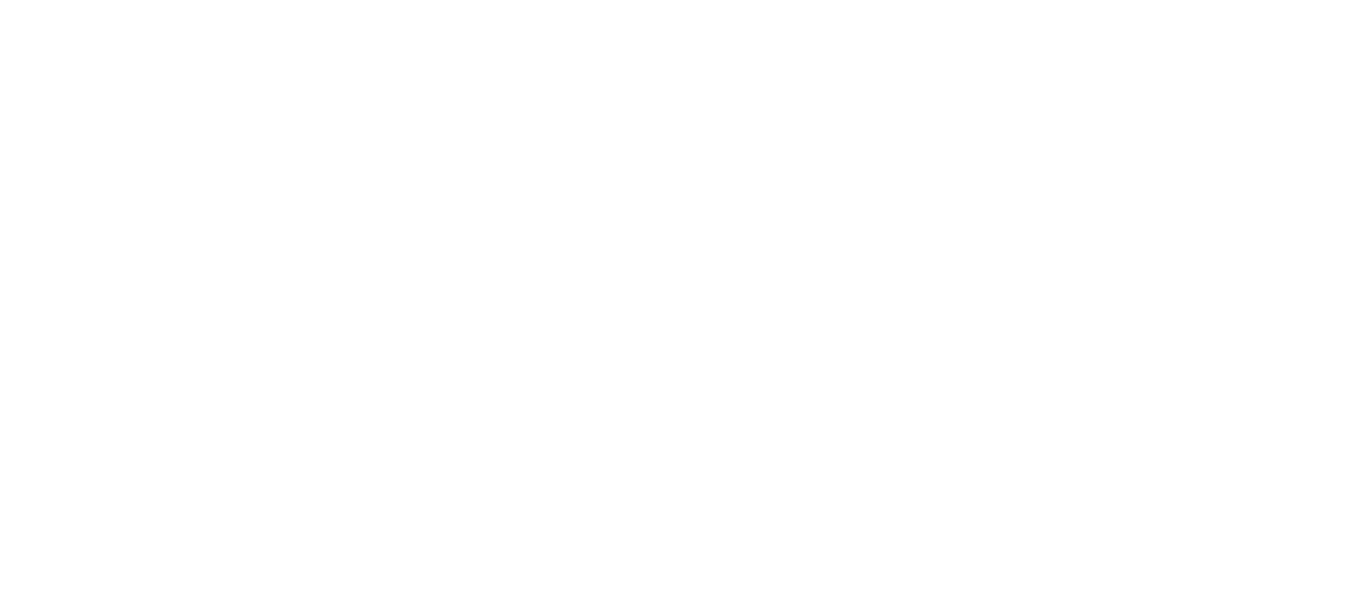 click at bounding box center (96, 2366) 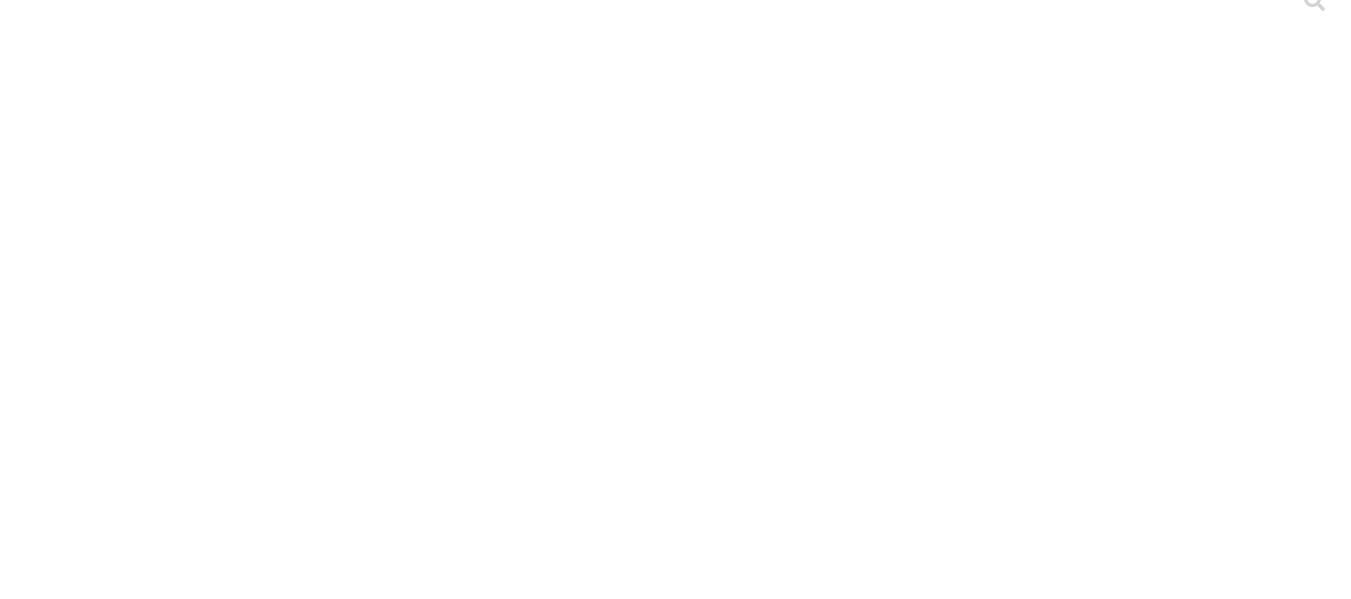 scroll, scrollTop: 0, scrollLeft: 0, axis: both 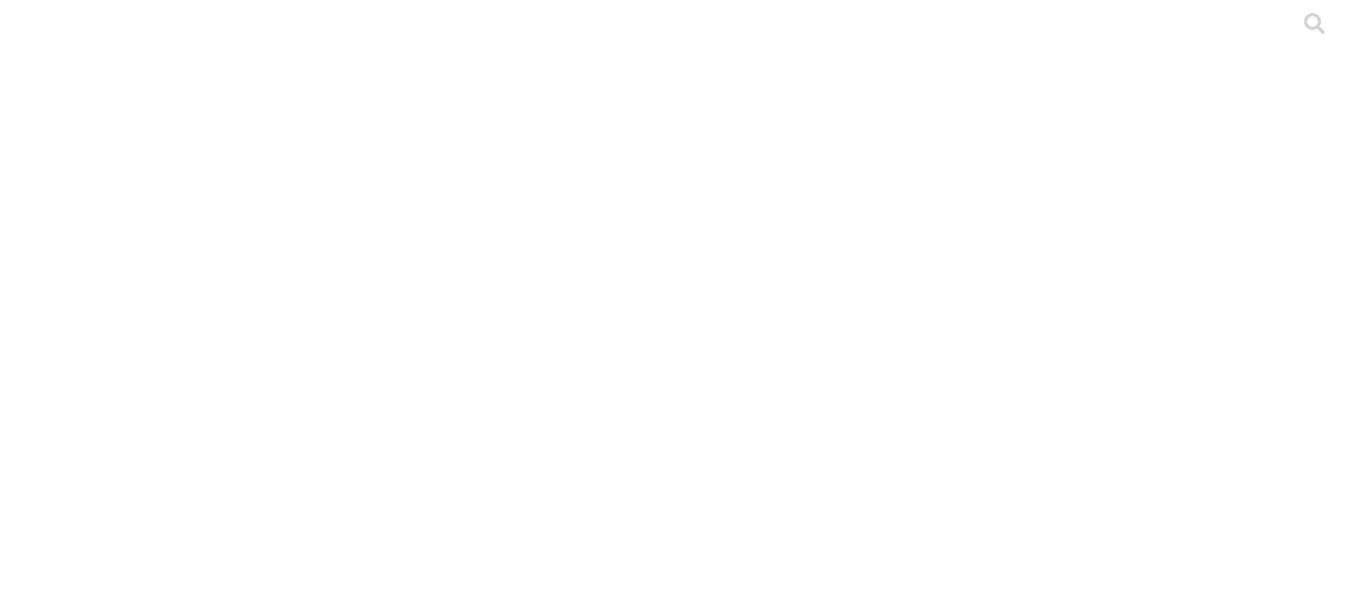 click on "Principal ETL [LOCATION] [FIRST] [LAST] [TYPE] LA MARIA" at bounding box center [675, 2204] 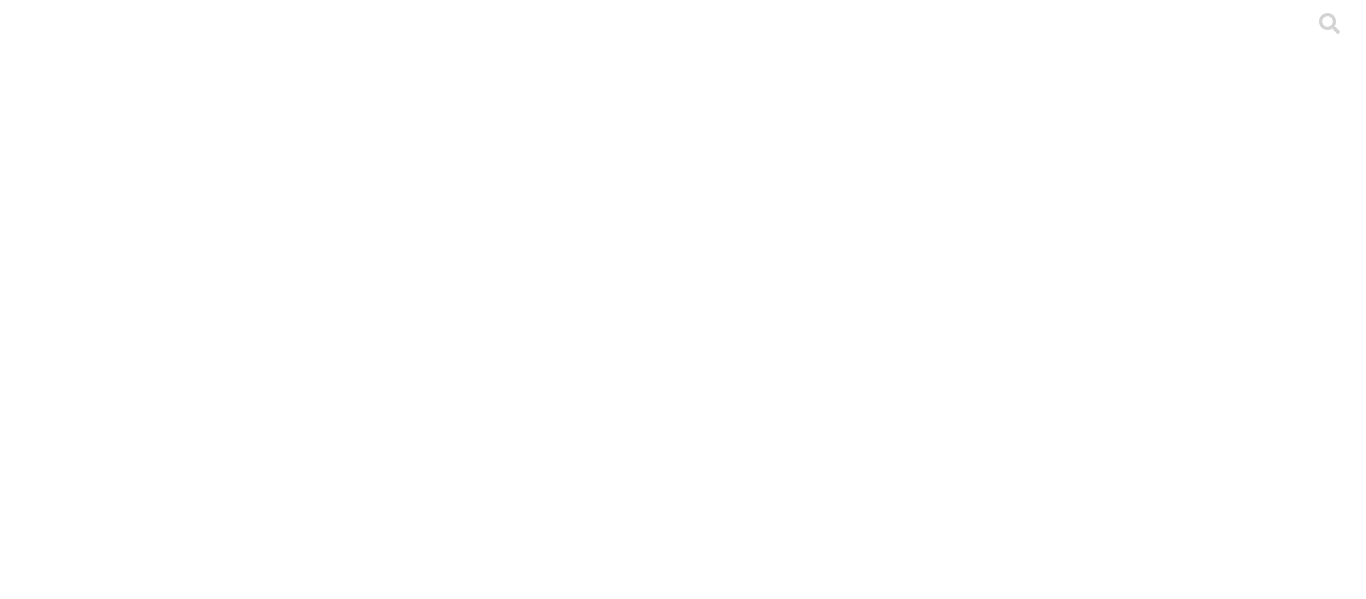 click on ".cls-1 {
fill: #d6d6d6;
}
PRECEBO" at bounding box center (683, 4355) 